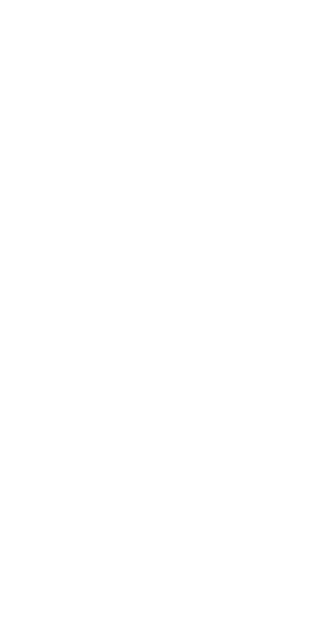 scroll, scrollTop: 0, scrollLeft: 0, axis: both 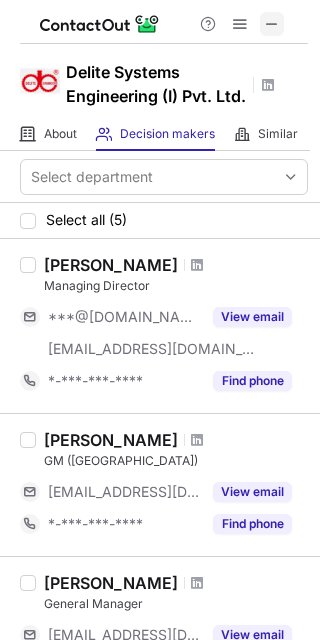 click at bounding box center [272, 24] 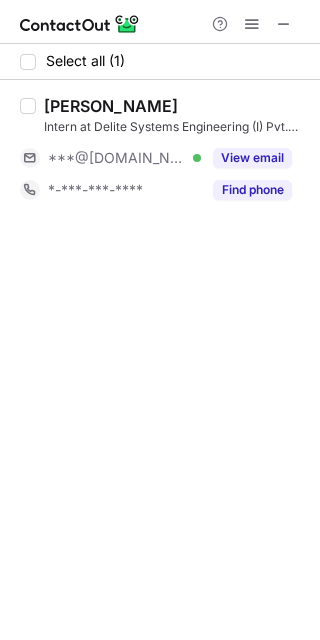 click on "Malaisha Sanghvi" at bounding box center (111, 106) 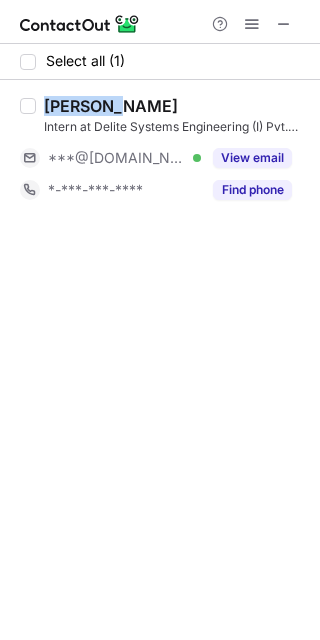 click on "Malaisha Sanghvi" at bounding box center [111, 106] 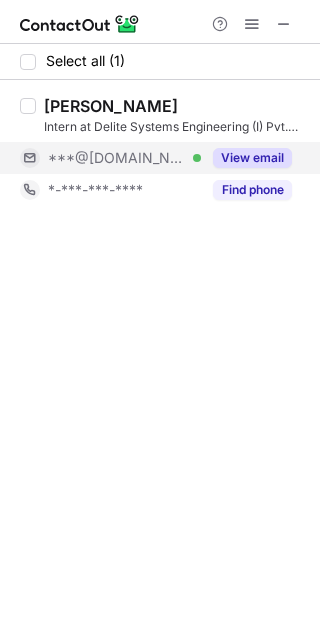 click on "***@gmail.com" at bounding box center (117, 158) 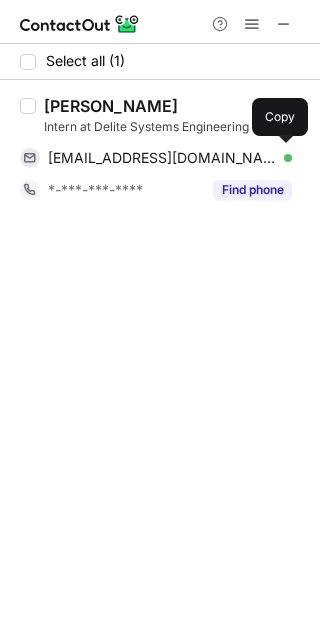 click on "malaishasanghvi24@gmail.com" at bounding box center [162, 158] 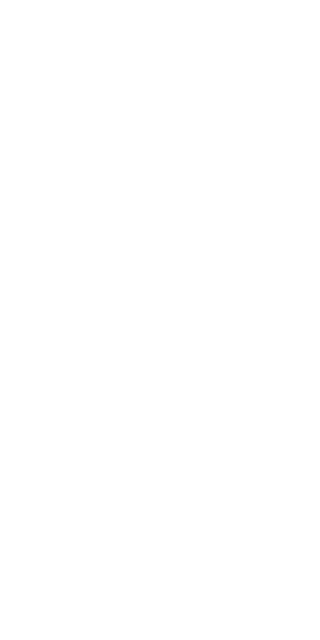 scroll, scrollTop: 0, scrollLeft: 0, axis: both 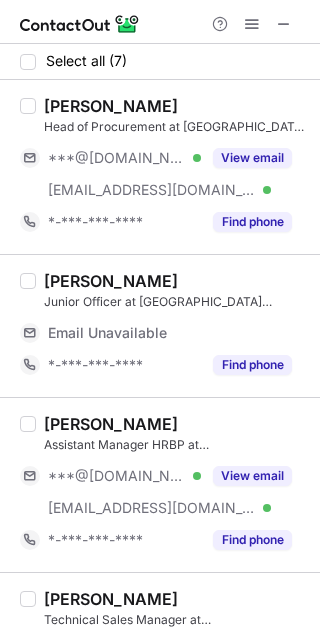 click on "Bhalchandra Kulkarni" at bounding box center [111, 106] 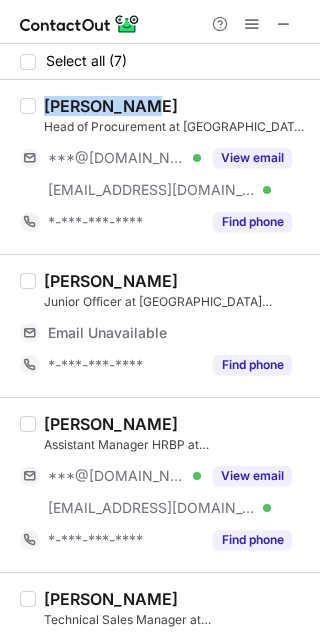click on "Bhalchandra Kulkarni" at bounding box center [111, 106] 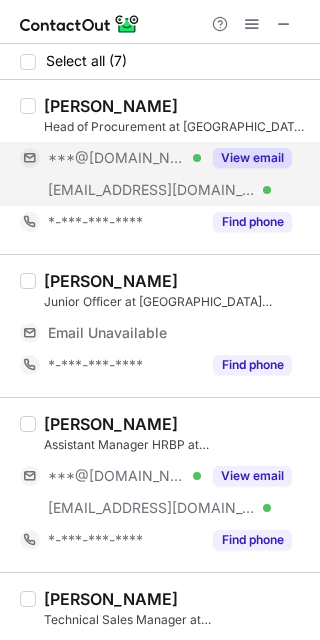 click on "***@[DOMAIN_NAME] Verified" at bounding box center [110, 158] 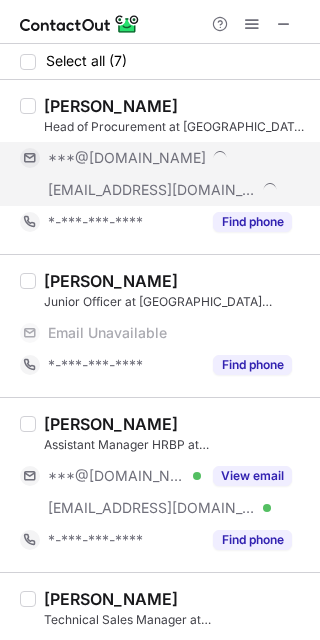 click on "***@[DOMAIN_NAME]" at bounding box center [127, 158] 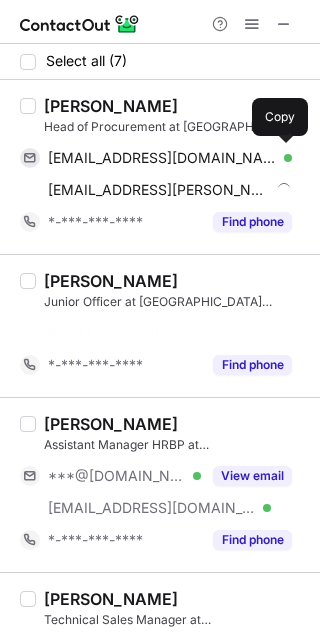 click on "bhalchandra2290876@gmail.com" at bounding box center [162, 158] 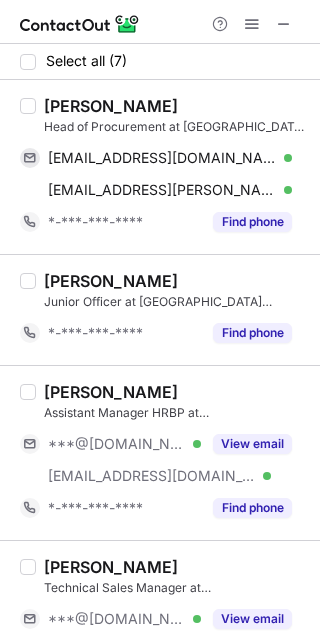 click on "Muskan Rajani" at bounding box center (111, 392) 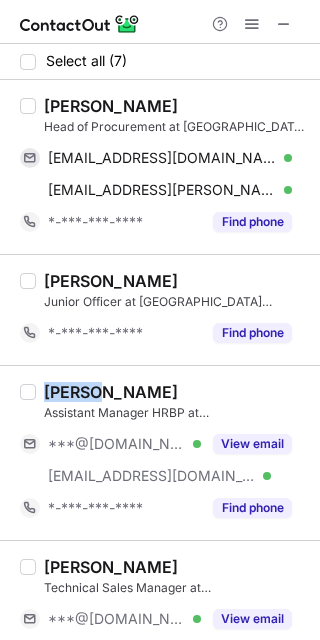 click on "Muskan Rajani" at bounding box center [111, 392] 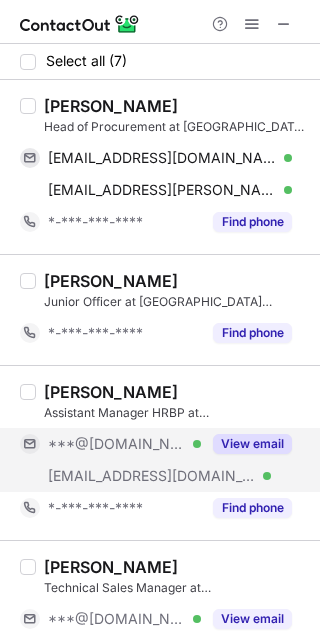 click on "***@[DOMAIN_NAME] Verified" at bounding box center [110, 444] 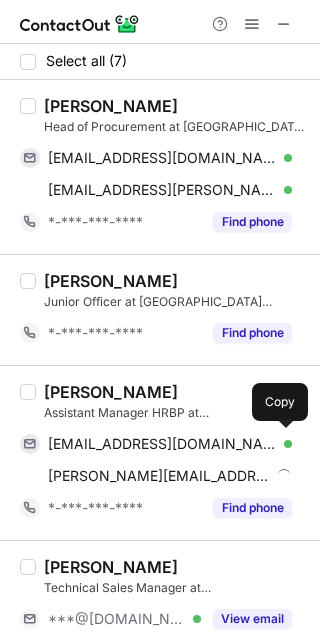 click on "muskanrajani79@gmail.com" at bounding box center [162, 444] 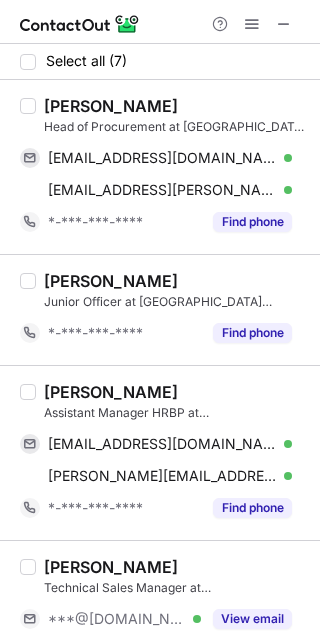scroll, scrollTop: 212, scrollLeft: 0, axis: vertical 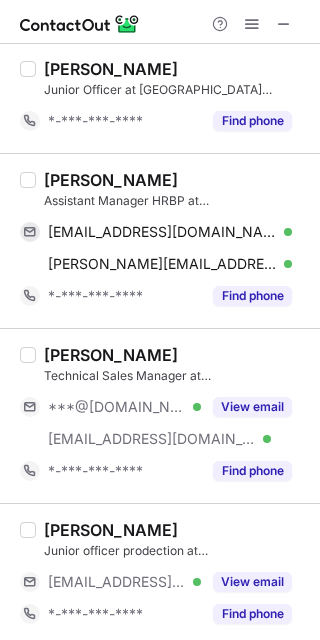 click on "Nikunj Patel" at bounding box center [111, 355] 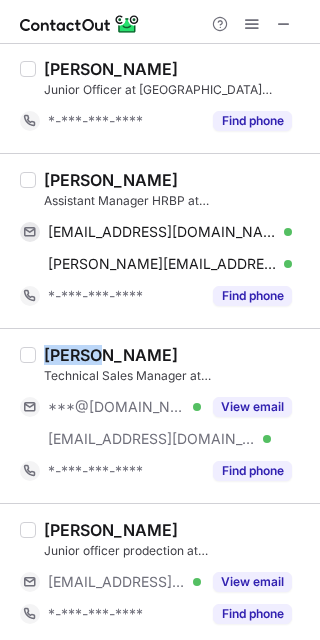 click on "Nikunj Patel" at bounding box center (111, 355) 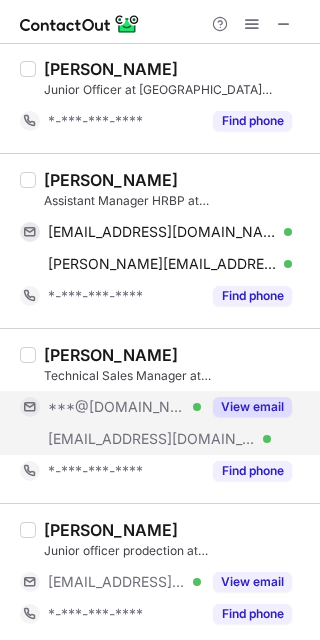 click on "***@[DOMAIN_NAME] Verified" at bounding box center (110, 407) 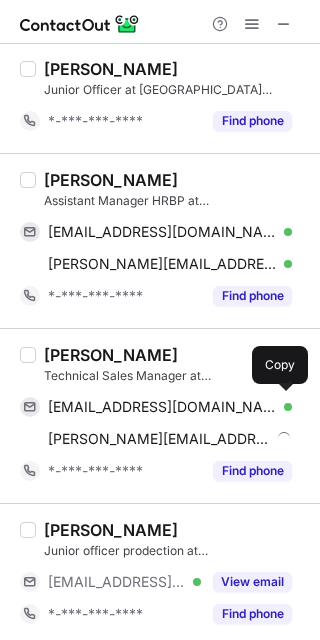 click on "nikpatel28793@gmail.com" at bounding box center (162, 407) 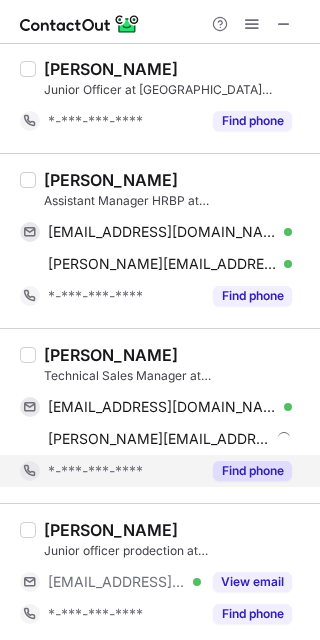scroll, scrollTop: 503, scrollLeft: 0, axis: vertical 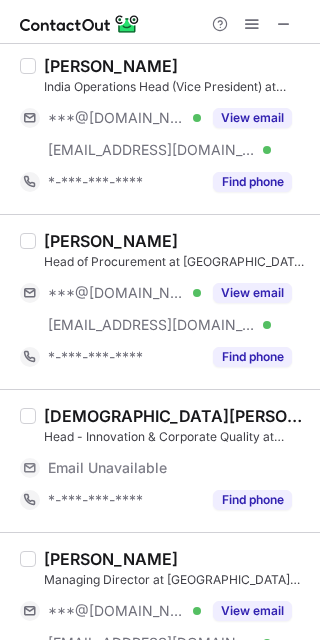 click on "Bhalchandra Kulkarni" at bounding box center [111, 241] 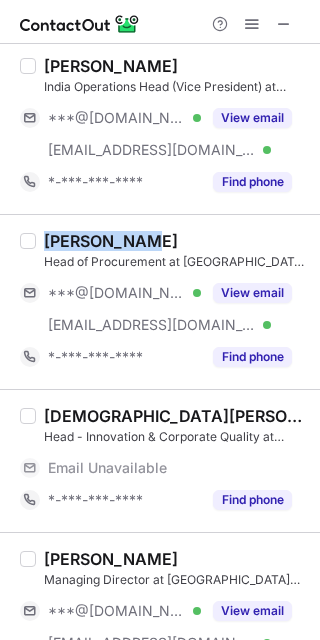 click on "Bhalchandra Kulkarni" at bounding box center (111, 241) 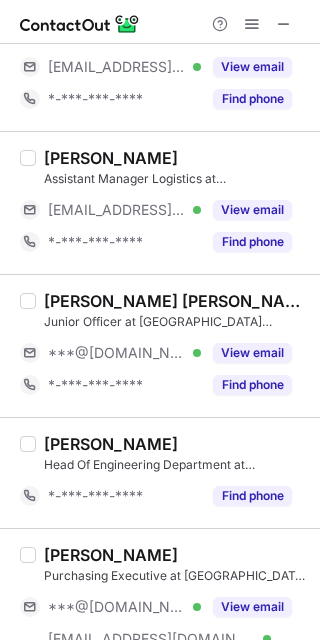 scroll, scrollTop: 1058, scrollLeft: 0, axis: vertical 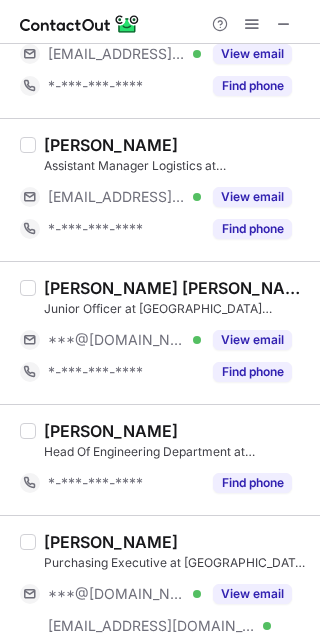 click on "Pushpendra Kumar maurya" at bounding box center [176, 288] 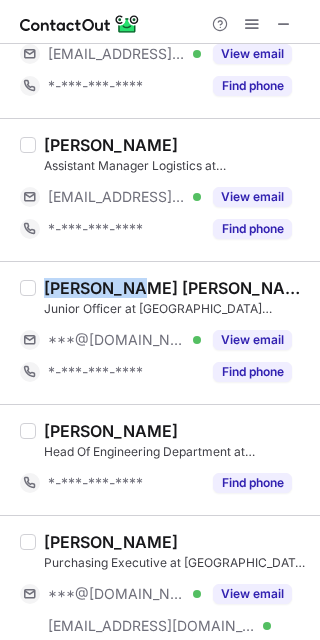 click on "Pushpendra Kumar maurya" at bounding box center [176, 288] 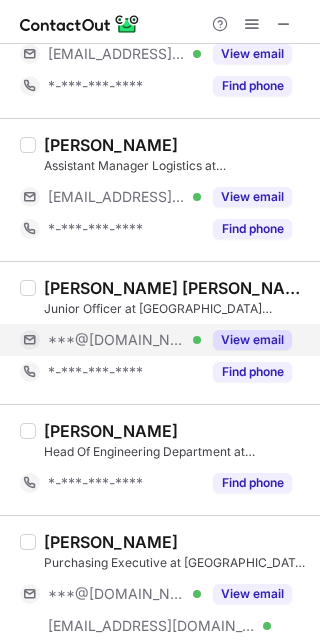 click on "***@[DOMAIN_NAME]" at bounding box center [117, 340] 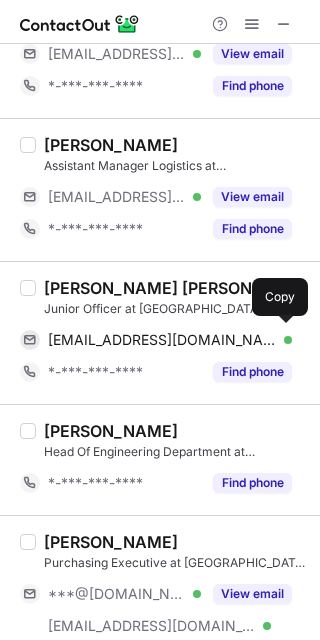 click on "pushpendramaurya77@gmail.com" at bounding box center (162, 340) 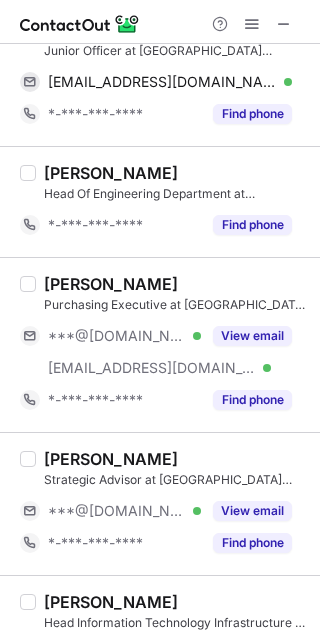 scroll, scrollTop: 1324, scrollLeft: 0, axis: vertical 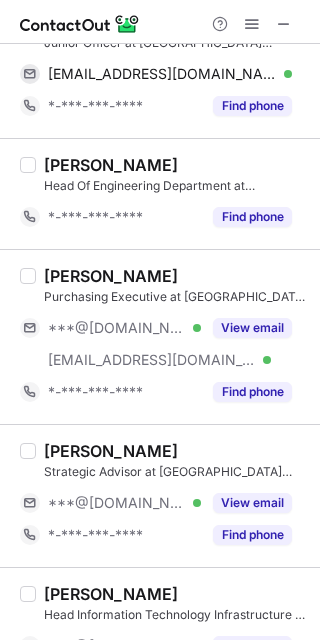 click on "Jayen Modi" at bounding box center [111, 451] 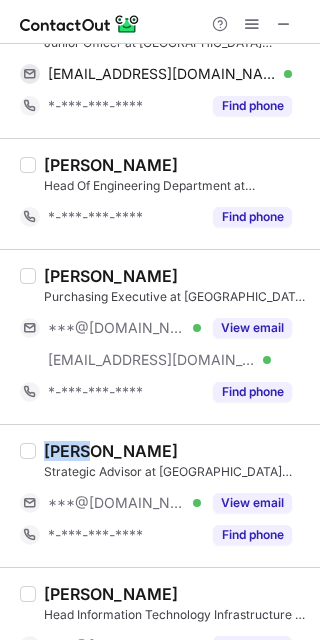 click on "Jayen Modi" at bounding box center [111, 451] 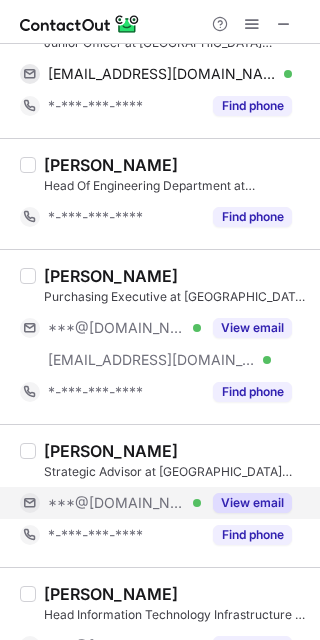 click on "***@[DOMAIN_NAME]" at bounding box center (117, 503) 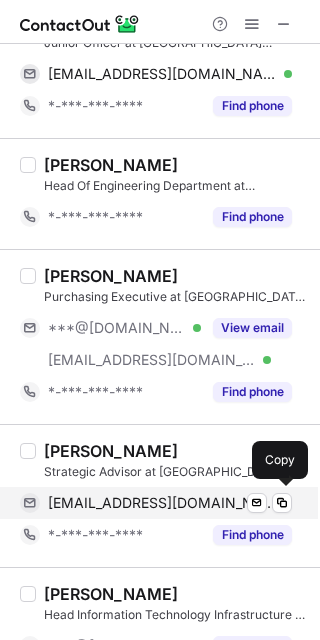 click on "jjmodi1@gmail.com" at bounding box center [162, 503] 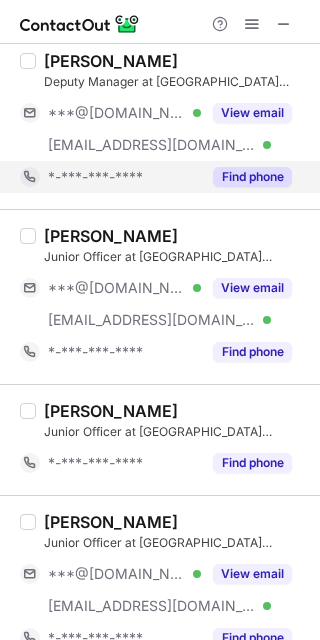 scroll, scrollTop: 2037, scrollLeft: 0, axis: vertical 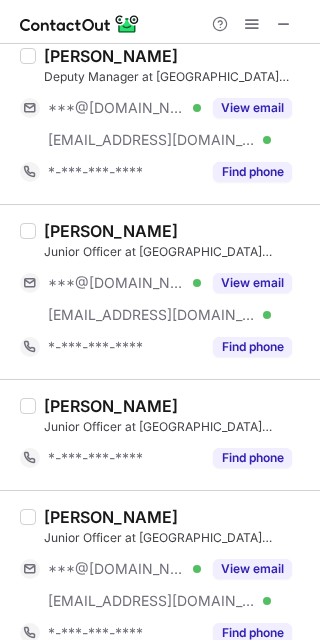click on "Hemant Mewara" at bounding box center (111, 231) 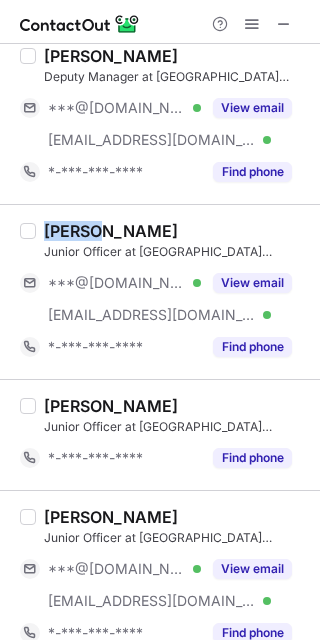 click on "Hemant Mewara" at bounding box center (111, 231) 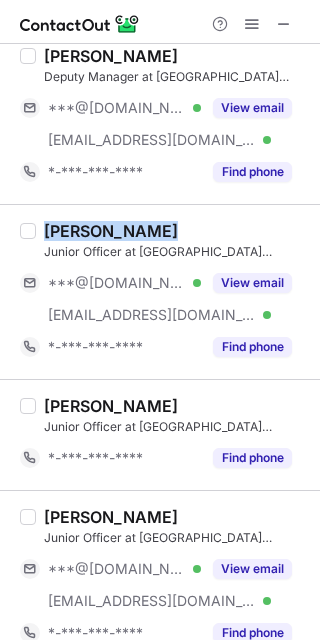 click on "Hemant Mewara" at bounding box center (111, 231) 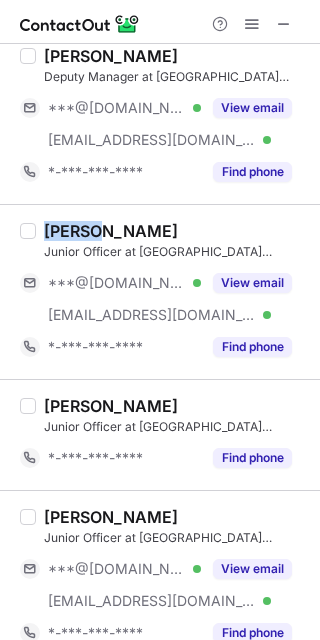 click on "Hemant Mewara" at bounding box center [111, 231] 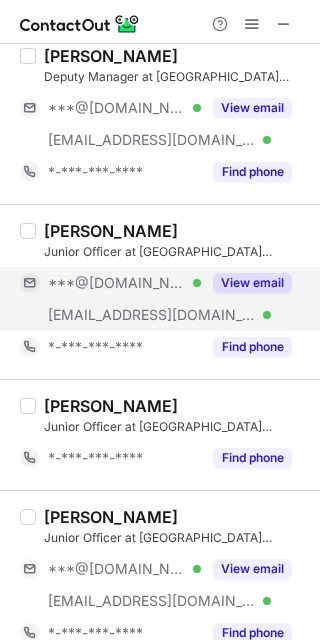 click on "***@[DOMAIN_NAME]" at bounding box center (117, 283) 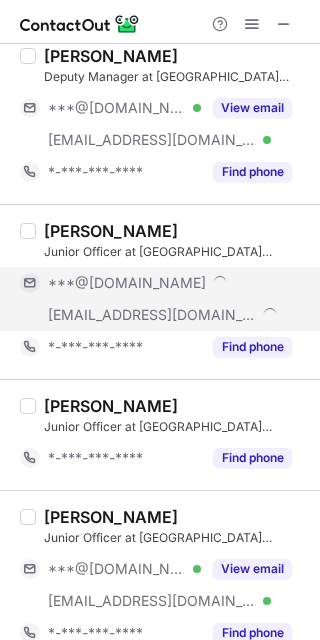 click on "***@[DOMAIN_NAME]" at bounding box center (127, 283) 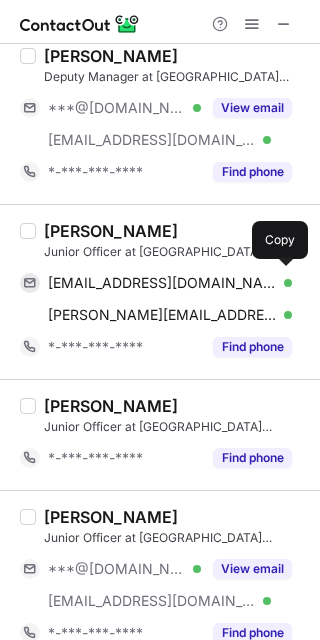 click on "hemantmewara145@gmail.com" at bounding box center [162, 283] 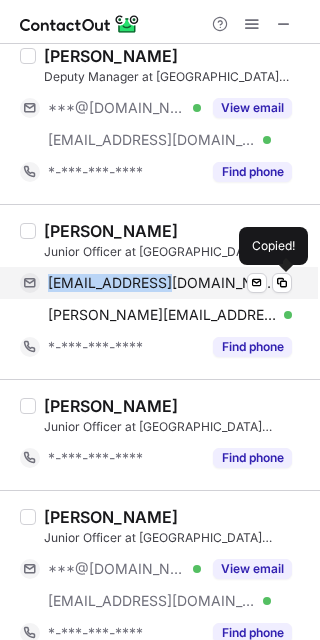 click on "hemantmewara145@gmail.com" at bounding box center (162, 283) 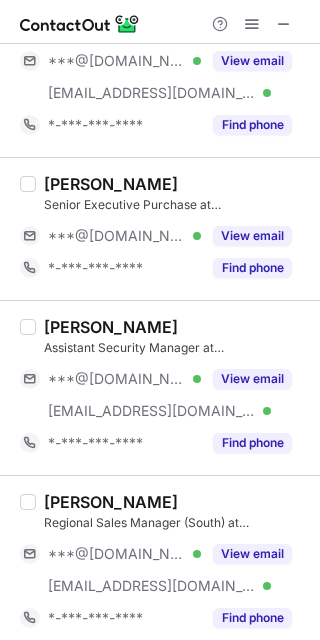 scroll, scrollTop: 2553, scrollLeft: 0, axis: vertical 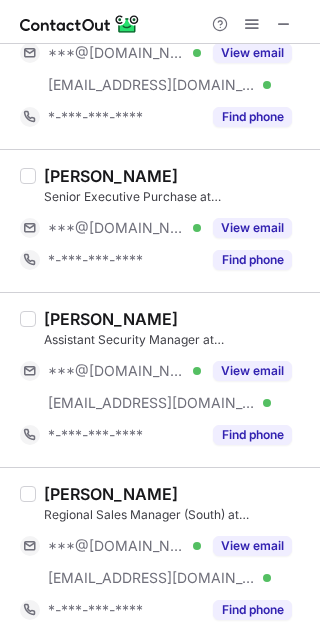 click on "Pradnya Lukhey" at bounding box center [111, 176] 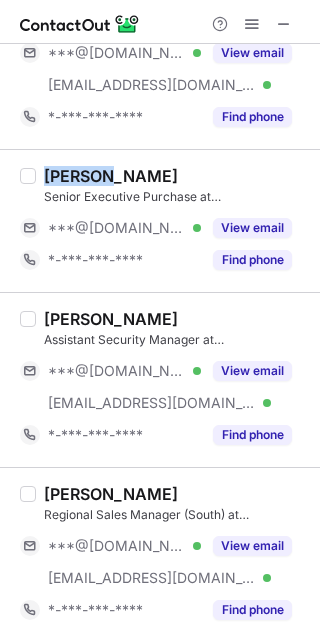 click on "Pradnya Lukhey" at bounding box center [111, 176] 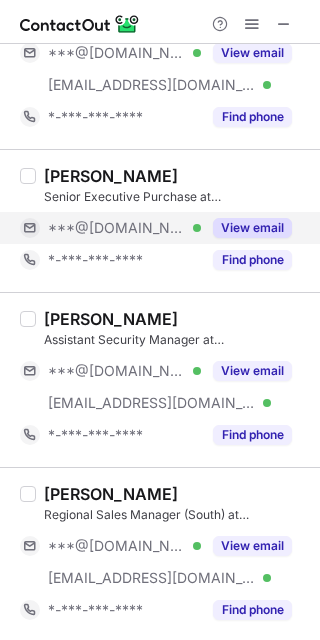 click on "***@gmail.com" at bounding box center (117, 228) 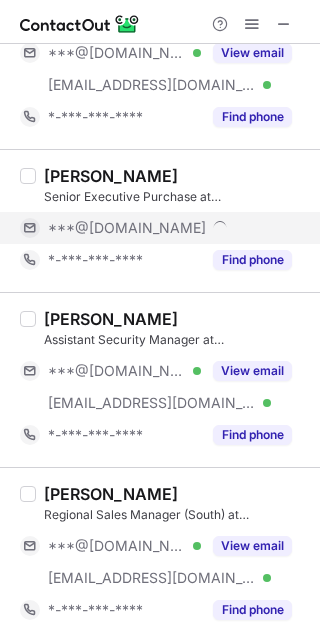 click on "***@gmail.com" at bounding box center [127, 228] 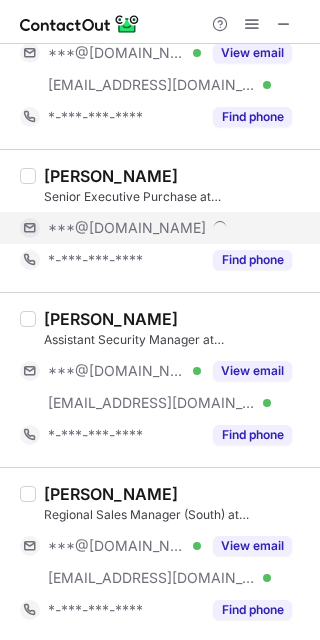 click on "***@gmail.com" at bounding box center [127, 228] 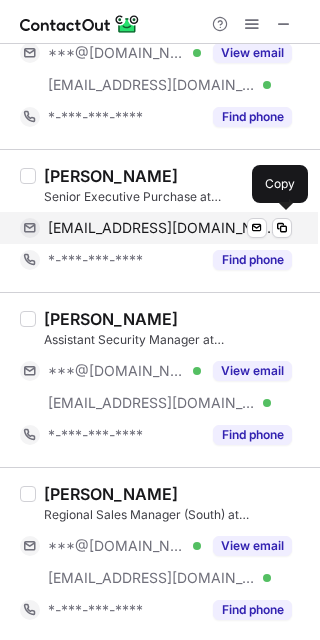 click on "pragyalukhey1996@gmail.com" at bounding box center [162, 228] 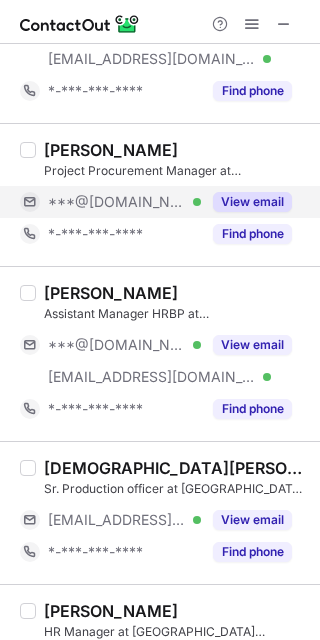 scroll, scrollTop: 450, scrollLeft: 0, axis: vertical 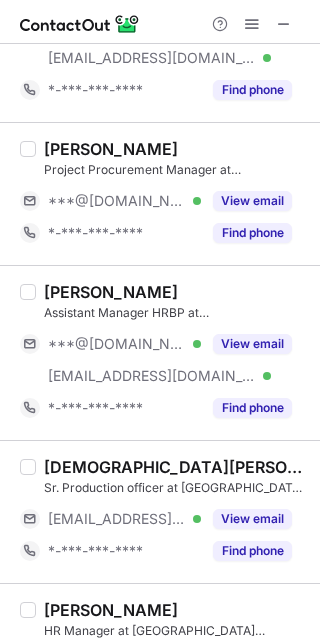 click on "Muskan Rajani Assistant Manager HRBP at Baerlocher India ***@gmail.com Verified ***@baerlocher.com Verified View email *-***-***-**** Find phone" at bounding box center (160, 352) 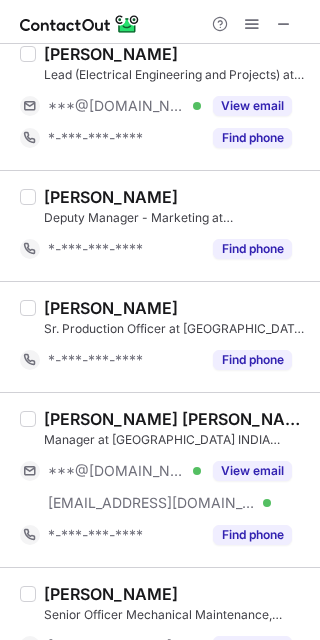 scroll, scrollTop: 2719, scrollLeft: 0, axis: vertical 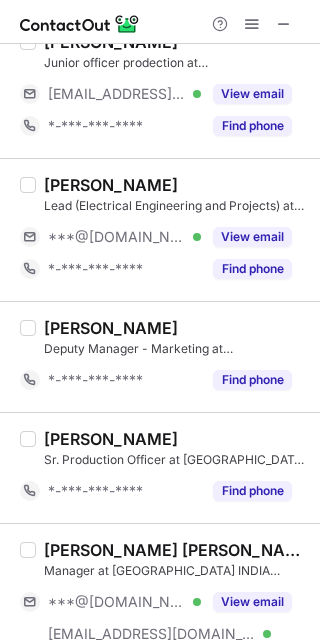click on "Pradeep Singh" at bounding box center (111, 185) 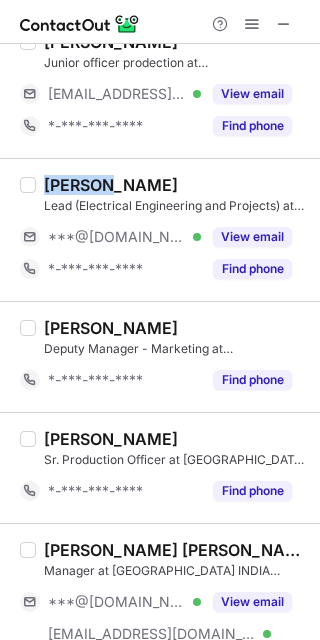 click on "Pradeep Singh" at bounding box center (111, 185) 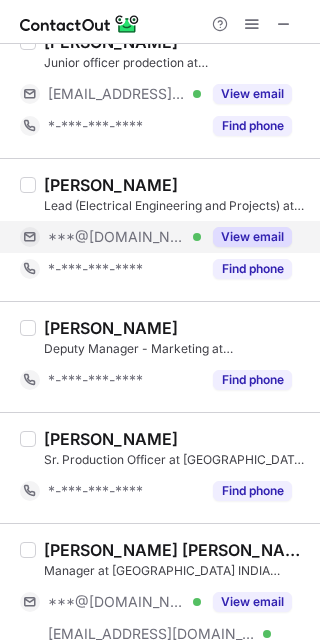 click on "***@gmail.com Verified" at bounding box center [110, 237] 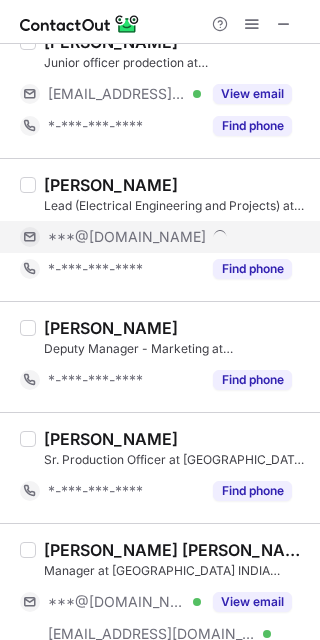 click on "***@gmail.com" at bounding box center (156, 237) 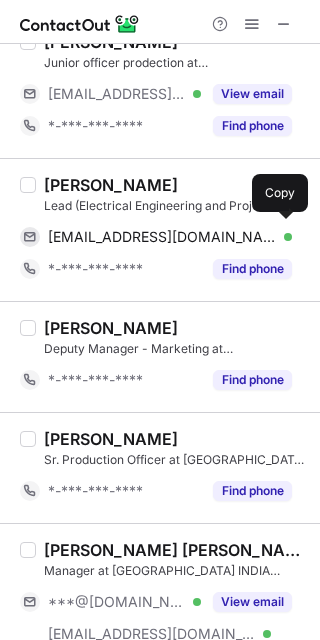 click on "p78singh@gmail.com" at bounding box center (162, 237) 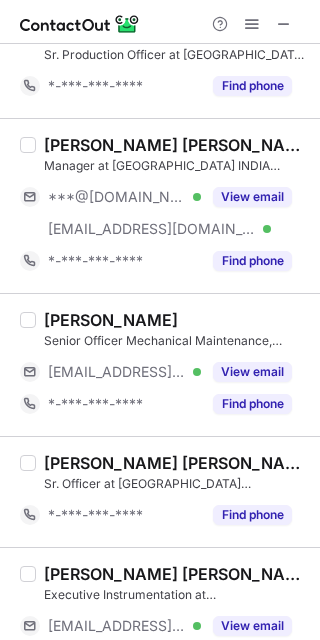 scroll, scrollTop: 3170, scrollLeft: 0, axis: vertical 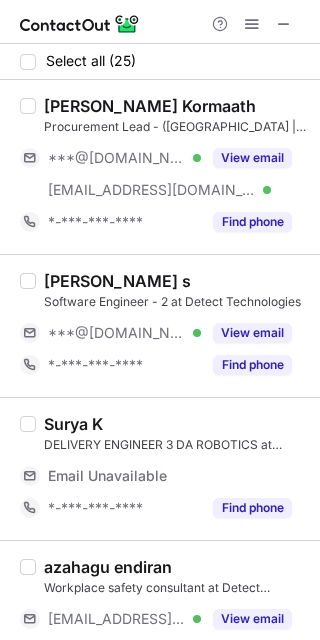 click on "[PERSON_NAME] Kormaath Procurement Lead - ([GEOGRAPHIC_DATA] | [GEOGRAPHIC_DATA] | APAC) at Detect Technologies ***@[DOMAIN_NAME] Verified [EMAIL_ADDRESS][DOMAIN_NAME] Verified View email *-***-***-**** Find phone" at bounding box center [160, 167] 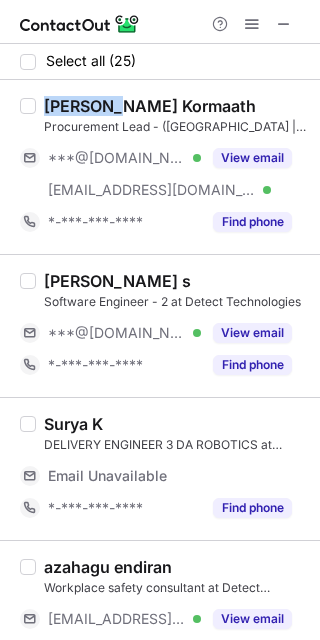 click on "[PERSON_NAME] Kormaath Procurement Lead - ([GEOGRAPHIC_DATA] | [GEOGRAPHIC_DATA] | APAC) at Detect Technologies ***@[DOMAIN_NAME] Verified [EMAIL_ADDRESS][DOMAIN_NAME] Verified View email *-***-***-**** Find phone" at bounding box center [160, 167] 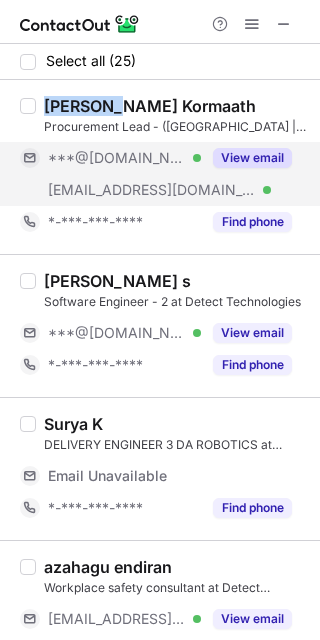 copy on "[PERSON_NAME]" 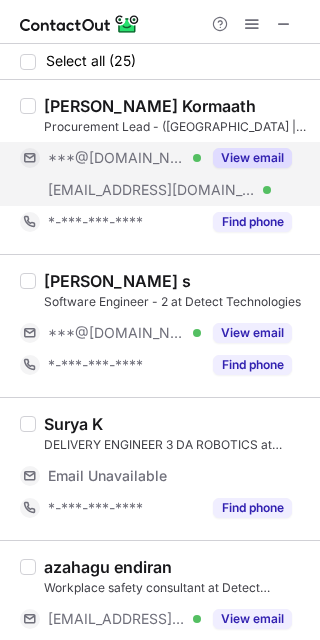 click on "***@[DOMAIN_NAME] Verified" at bounding box center [110, 158] 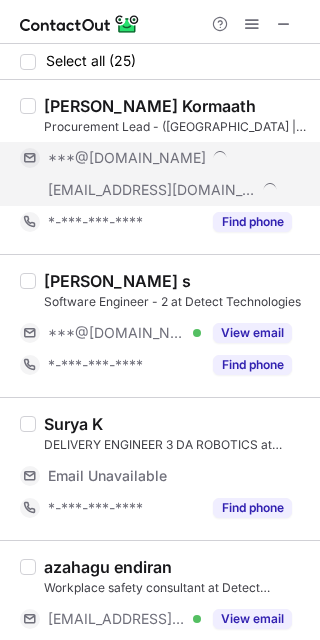 click on "***@[DOMAIN_NAME]" at bounding box center [156, 158] 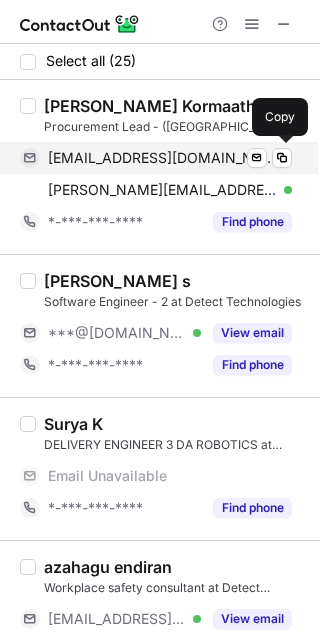 click on "nidheeshkormaath@gmail.com" at bounding box center (162, 158) 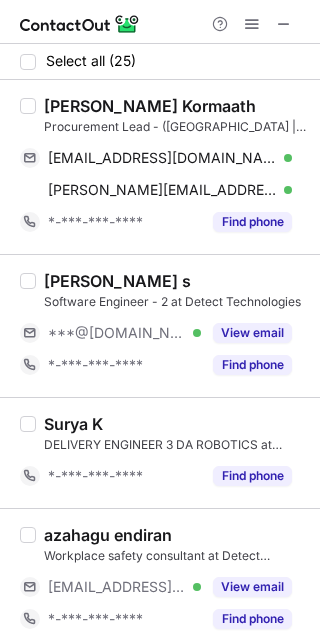 click on "vignesh s" at bounding box center (117, 281) 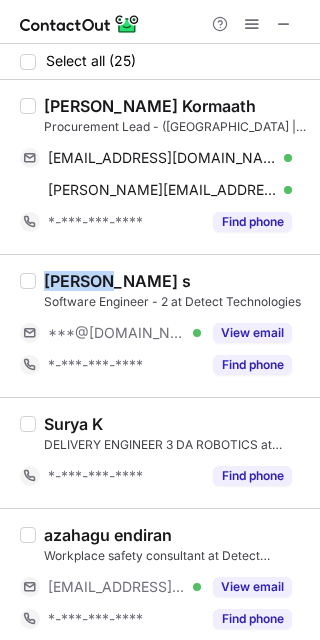 click on "vignesh s" at bounding box center [117, 281] 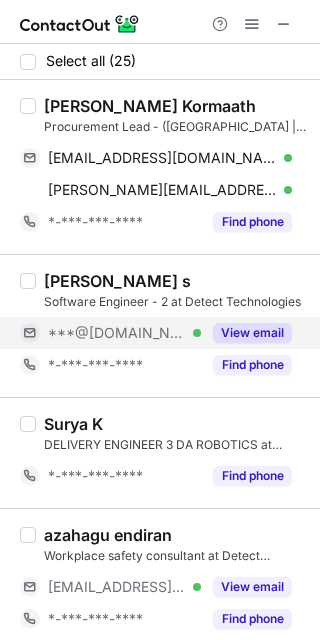 click on "***@[DOMAIN_NAME] Verified" at bounding box center (110, 333) 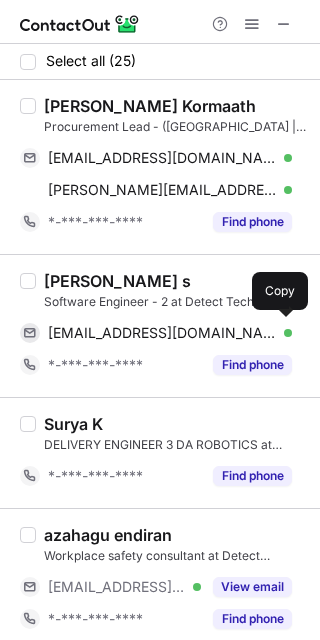 click on "immanuvels031@gmail.com Verified Send email Copy" at bounding box center (156, 333) 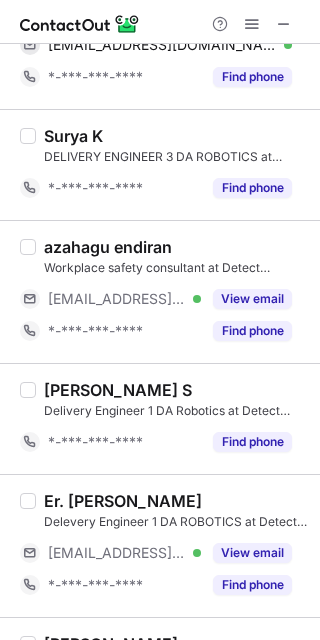scroll, scrollTop: 762, scrollLeft: 0, axis: vertical 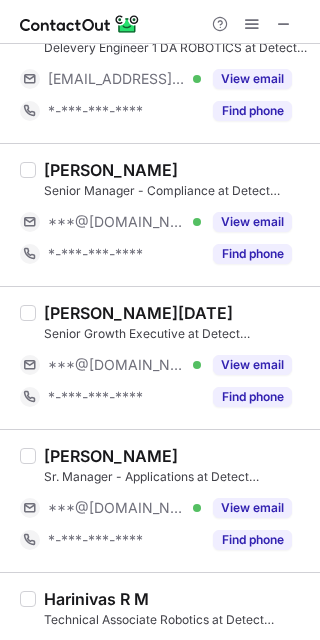 click on "Gokula Raja K" at bounding box center (138, 313) 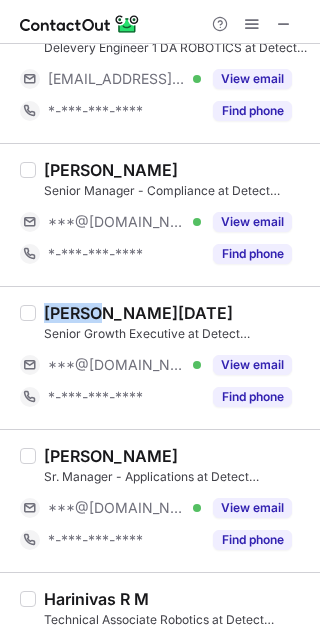 click on "Gokula Raja K" at bounding box center (138, 313) 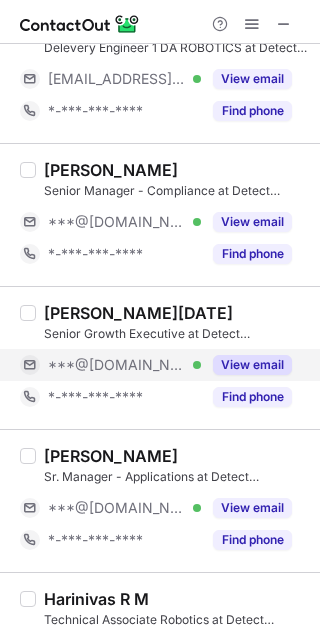 click on "***@[DOMAIN_NAME]" at bounding box center [117, 365] 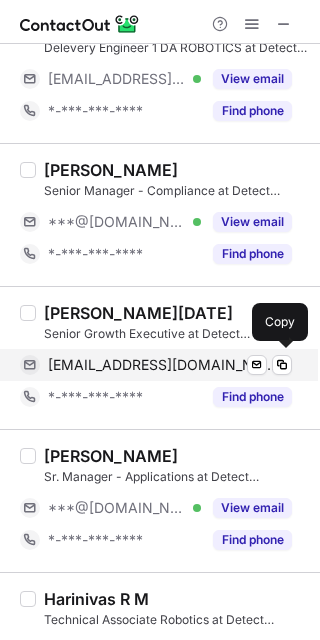 click on "go1998march@gmail.com" at bounding box center (162, 365) 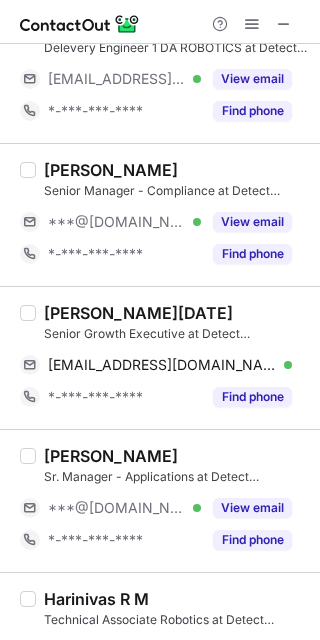 click on "Rohithkumar Ravi" at bounding box center [111, 456] 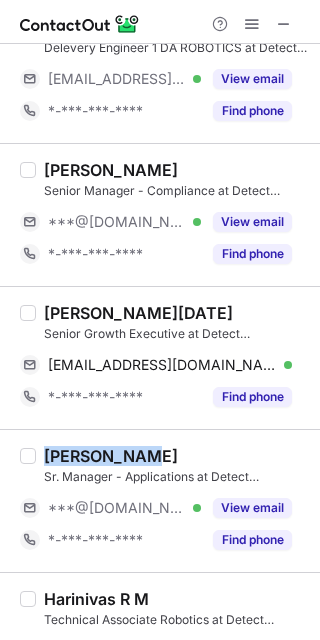 click on "Rohithkumar Ravi" at bounding box center (111, 456) 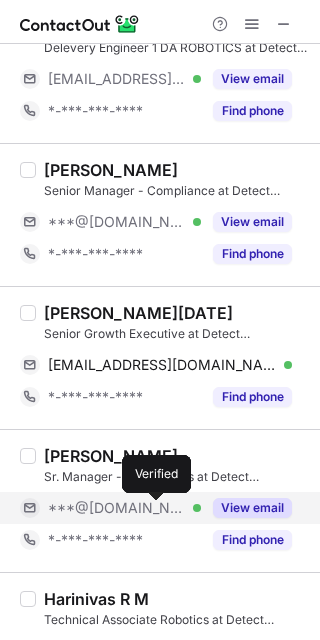 click at bounding box center [197, 508] 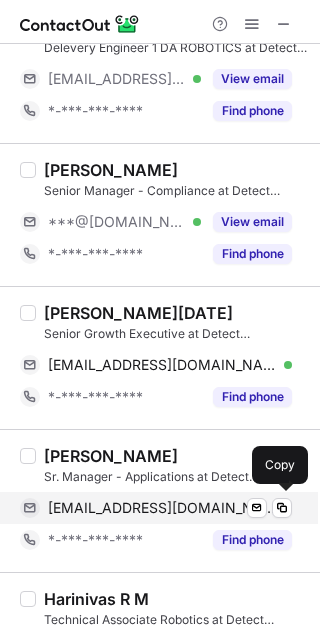 click on "ravi99rohith@gmail.com" at bounding box center [162, 508] 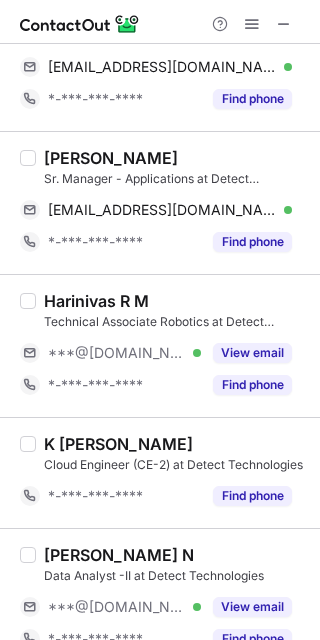scroll, scrollTop: 1064, scrollLeft: 0, axis: vertical 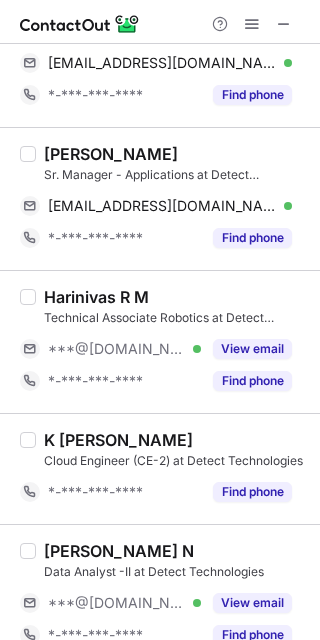 click on "Harinivas R M" at bounding box center [96, 297] 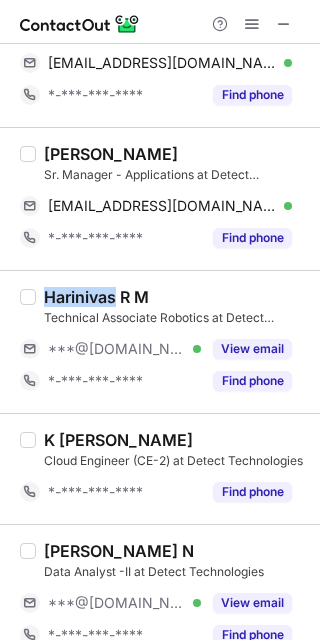 copy on "Harinivas" 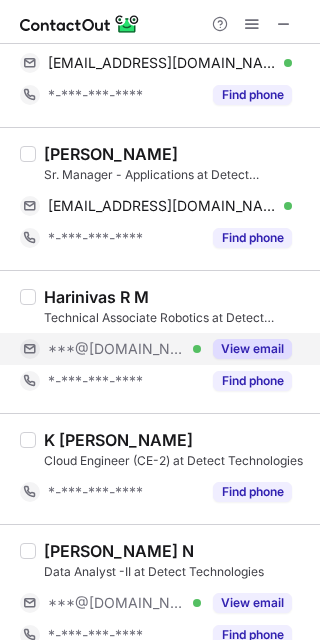click on "***@[DOMAIN_NAME]" at bounding box center (117, 349) 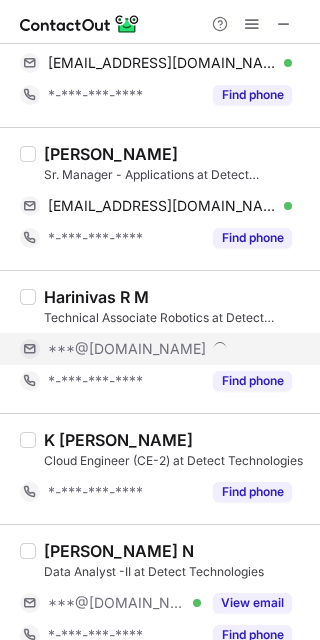 click on "***@gmail.com" at bounding box center [127, 349] 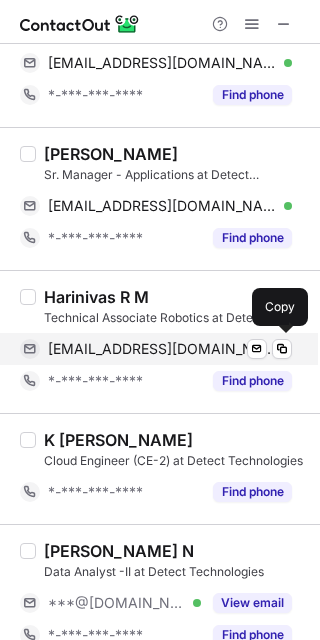 click on "hari30dhanush@gmail.com" at bounding box center [162, 349] 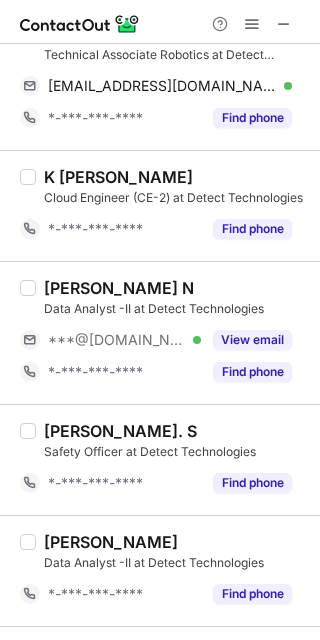 scroll, scrollTop: 1330, scrollLeft: 0, axis: vertical 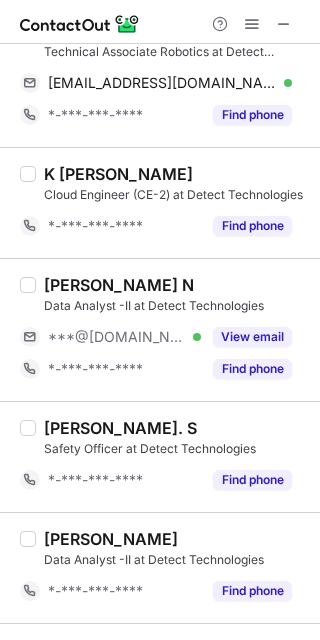 click on "Karthick N" at bounding box center (119, 285) 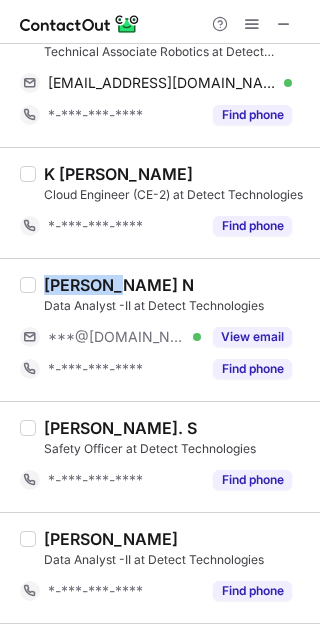 copy on "Karthick" 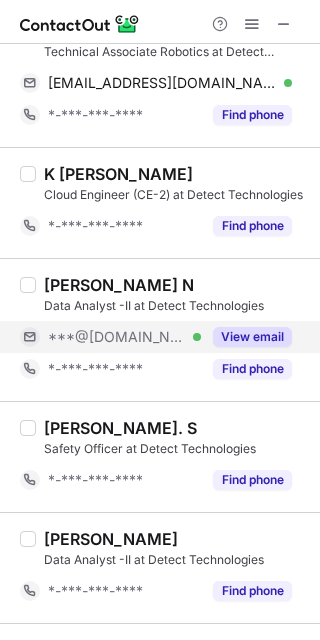 click on "***@gmail.com Verified" at bounding box center (110, 337) 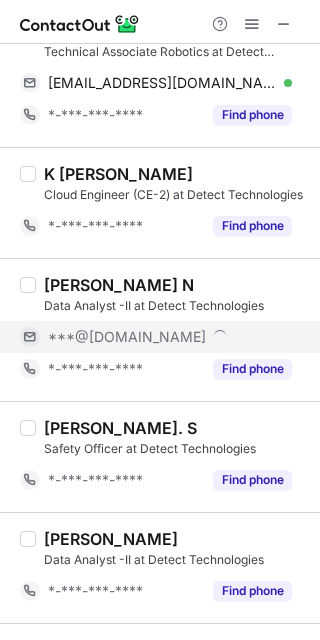 click on "***@gmail.com" at bounding box center [127, 337] 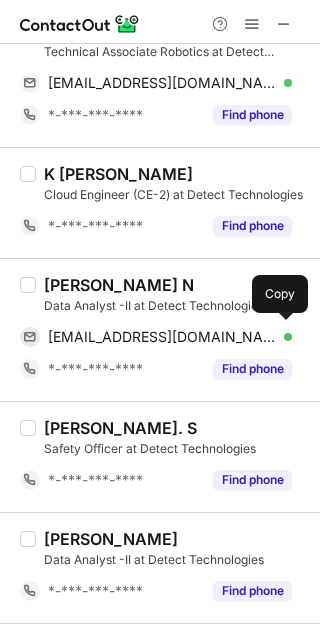 click on "karthick981027@gmail.com" at bounding box center [162, 337] 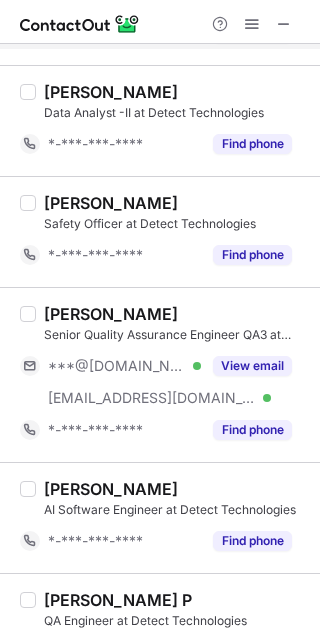 scroll, scrollTop: 1778, scrollLeft: 0, axis: vertical 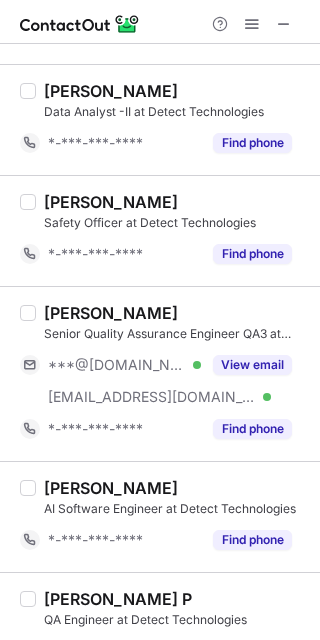 click on "Sowndarya Saravanan" at bounding box center (111, 313) 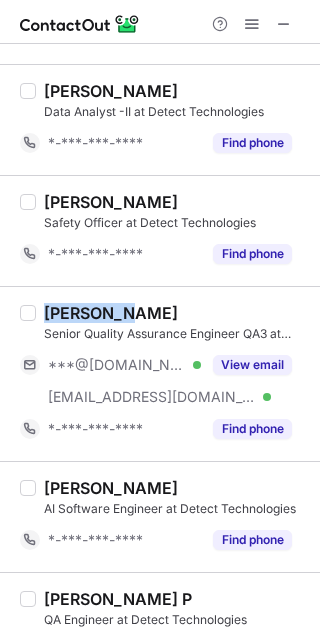 click on "Sowndarya Saravanan" at bounding box center (111, 313) 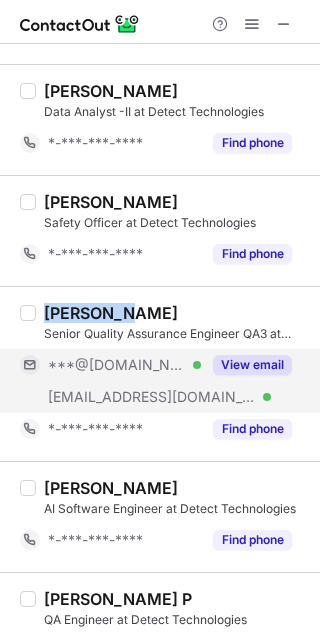 copy on "Sowndarya" 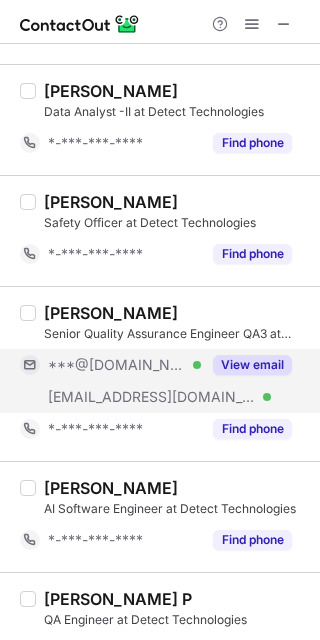 click on "***@gmail.com" at bounding box center (117, 365) 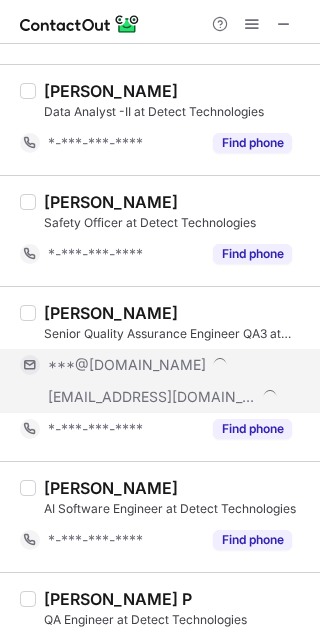 click on "***@gmail.com" at bounding box center (127, 365) 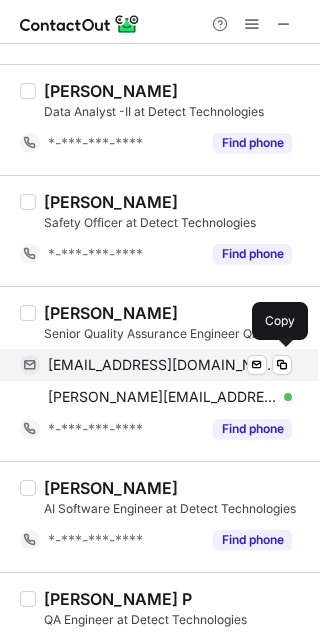 click on "sowsaravanan99@gmail.com" at bounding box center [162, 365] 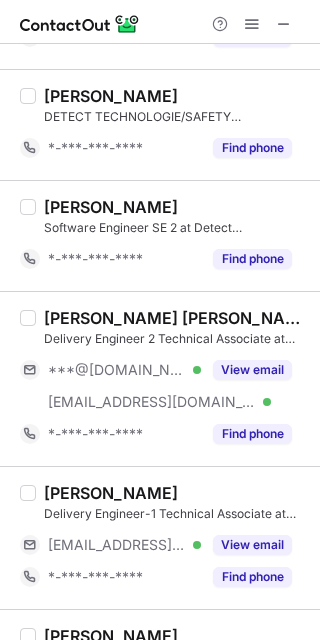 scroll, scrollTop: 2458, scrollLeft: 0, axis: vertical 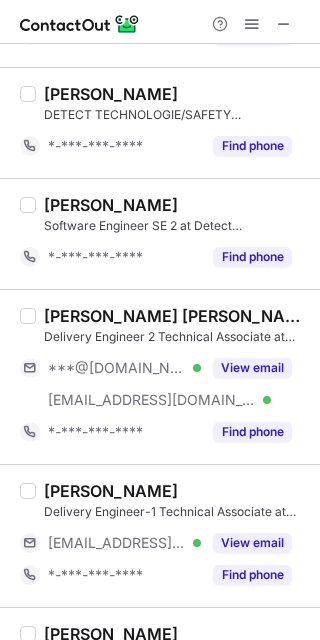 click on "Fredrick Ritchie Eusebious Rajan" at bounding box center (176, 316) 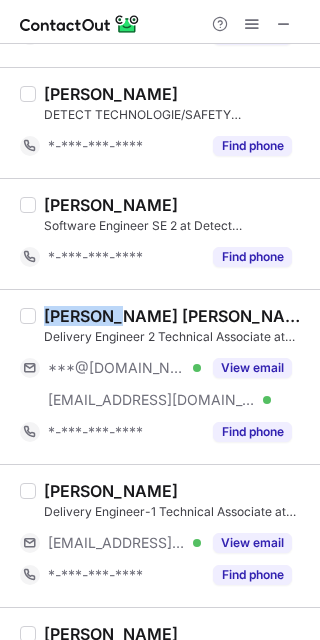 click on "Fredrick Ritchie Eusebious Rajan" at bounding box center (176, 316) 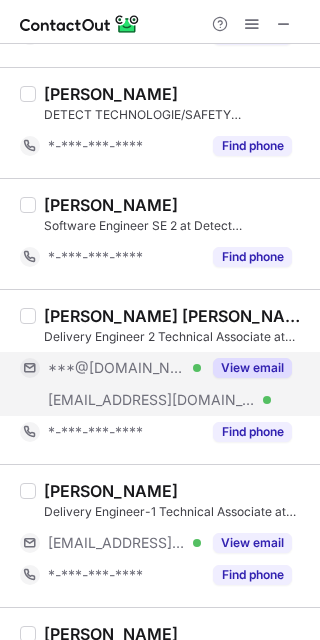 click on "***@gmail.com" at bounding box center [117, 368] 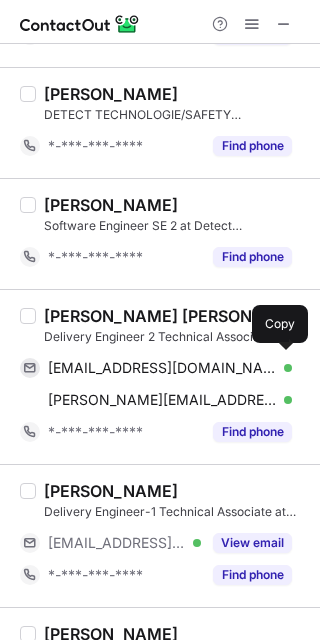 click on "fredrickritchie@gmail.com" at bounding box center (162, 368) 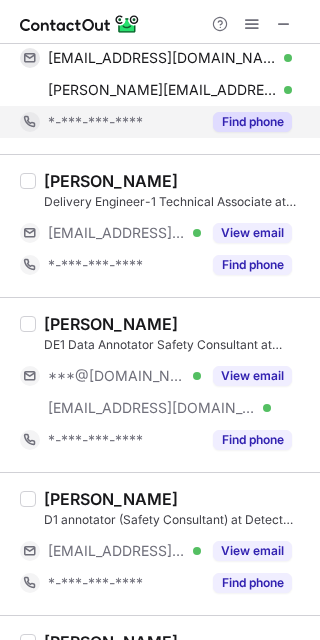 scroll, scrollTop: 2791, scrollLeft: 0, axis: vertical 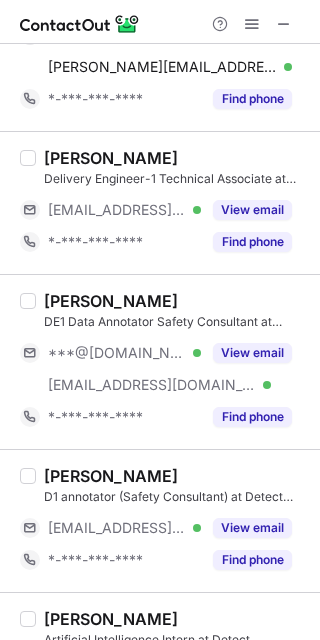 click on "Chandan Jyoti Sandilya" at bounding box center (111, 301) 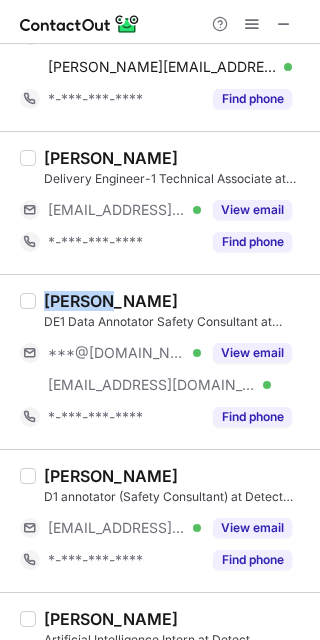 click on "Chandan Jyoti Sandilya" at bounding box center [111, 301] 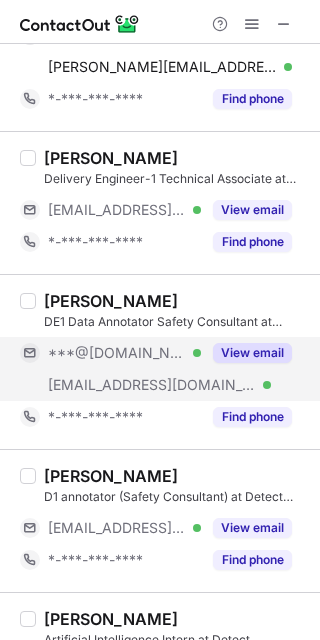 click on "***@gmail.com Verified" at bounding box center (110, 353) 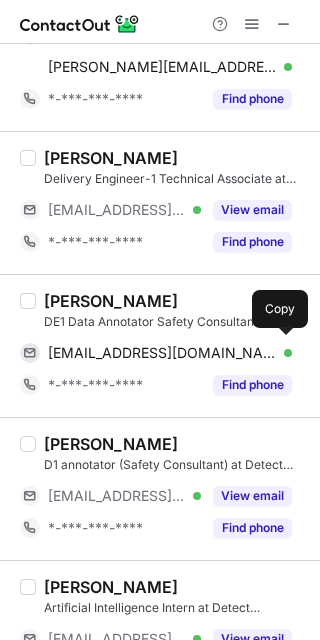 click on "chandanjyotisandilya@gmail.com Verified Send email Copy" at bounding box center [156, 353] 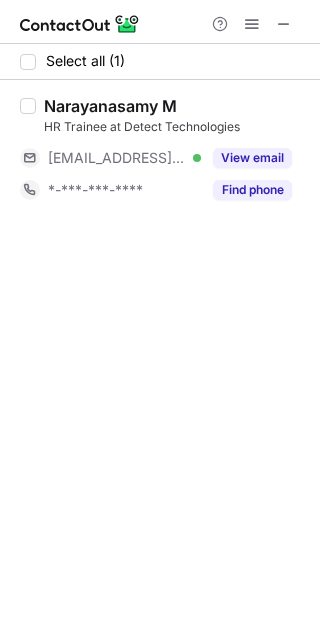 scroll, scrollTop: 0, scrollLeft: 0, axis: both 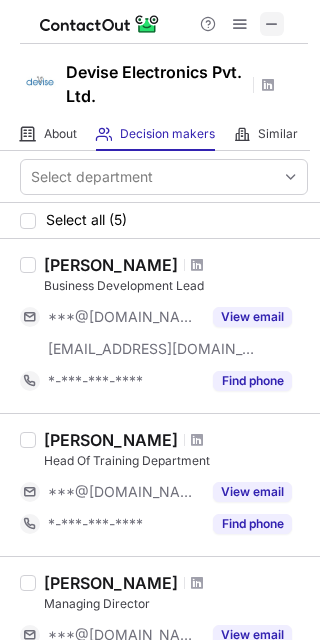 click at bounding box center [272, 24] 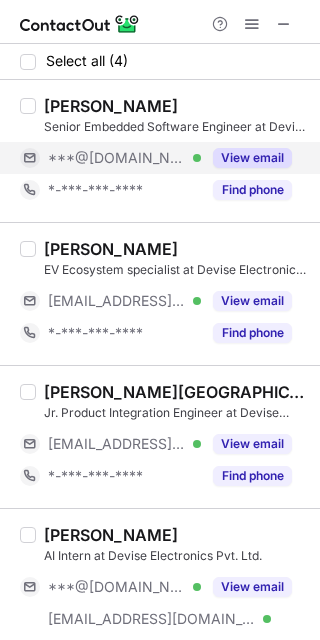click on "***@[DOMAIN_NAME] Verified" at bounding box center [110, 158] 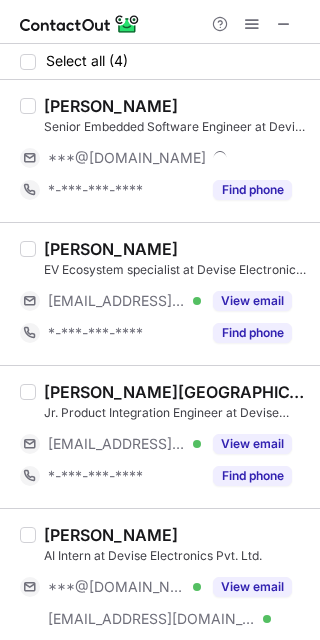 click on "[PERSON_NAME] Senior Embedded Software Engineer at Devise Electronics Pvt. Ltd. ***@[DOMAIN_NAME] *-***-***-**** Find phone" at bounding box center [160, 151] 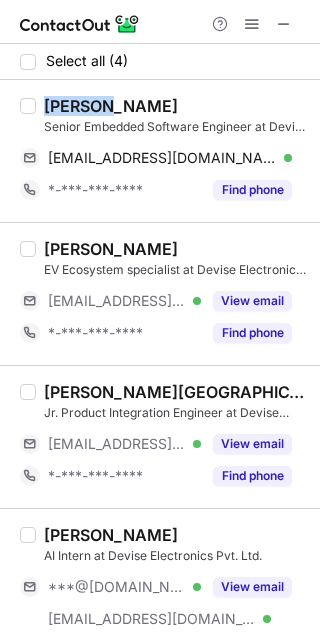 click on "[PERSON_NAME] Senior Embedded Software Engineer at Devise Electronics Pvt. Ltd. [EMAIL_ADDRESS][DOMAIN_NAME] Verified Send email Copy *-***-***-**** Find phone" at bounding box center (160, 151) 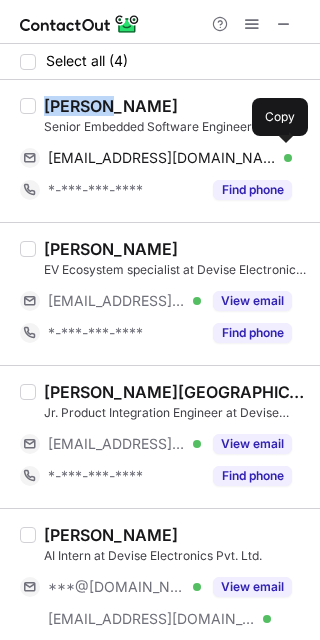 copy on "[PERSON_NAME]" 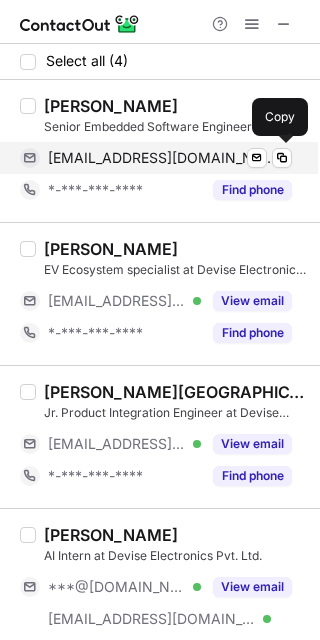 click on "[EMAIL_ADDRESS][DOMAIN_NAME]" at bounding box center [162, 158] 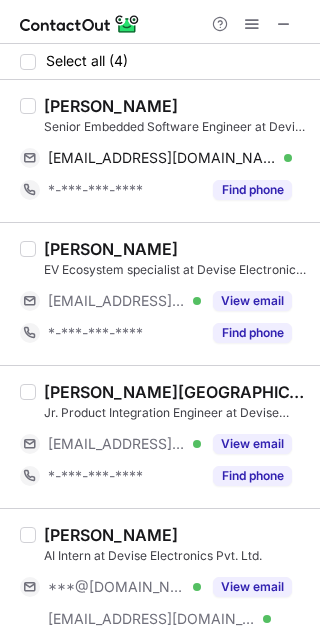 scroll, scrollTop: 42, scrollLeft: 0, axis: vertical 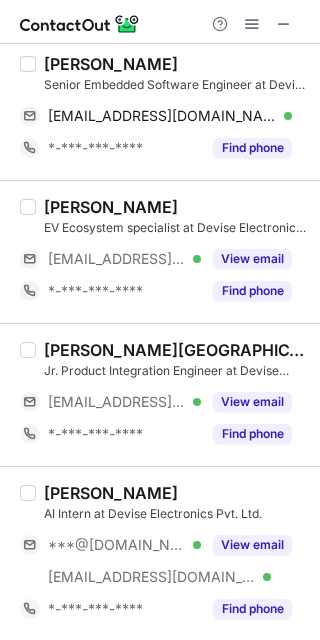 click on "[PERSON_NAME]" at bounding box center (111, 493) 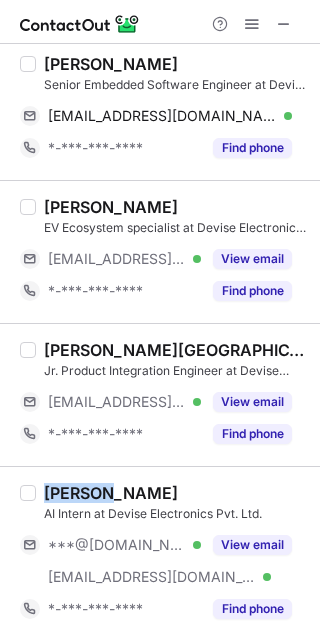 click on "[PERSON_NAME]" at bounding box center [111, 493] 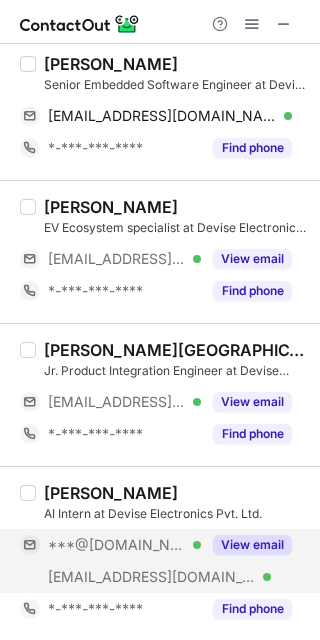 click on "***@[DOMAIN_NAME]" at bounding box center (117, 545) 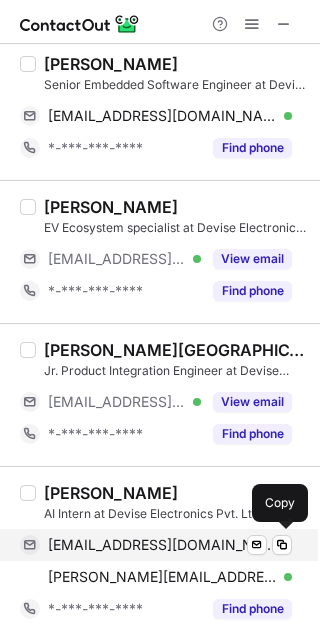 click on "[EMAIL_ADDRESS][DOMAIN_NAME] Verified Send email Copy" at bounding box center (156, 545) 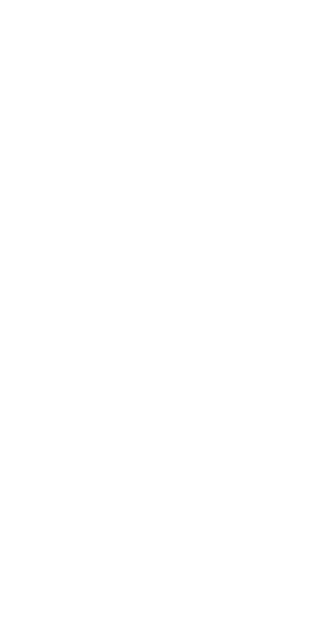 scroll, scrollTop: 0, scrollLeft: 0, axis: both 